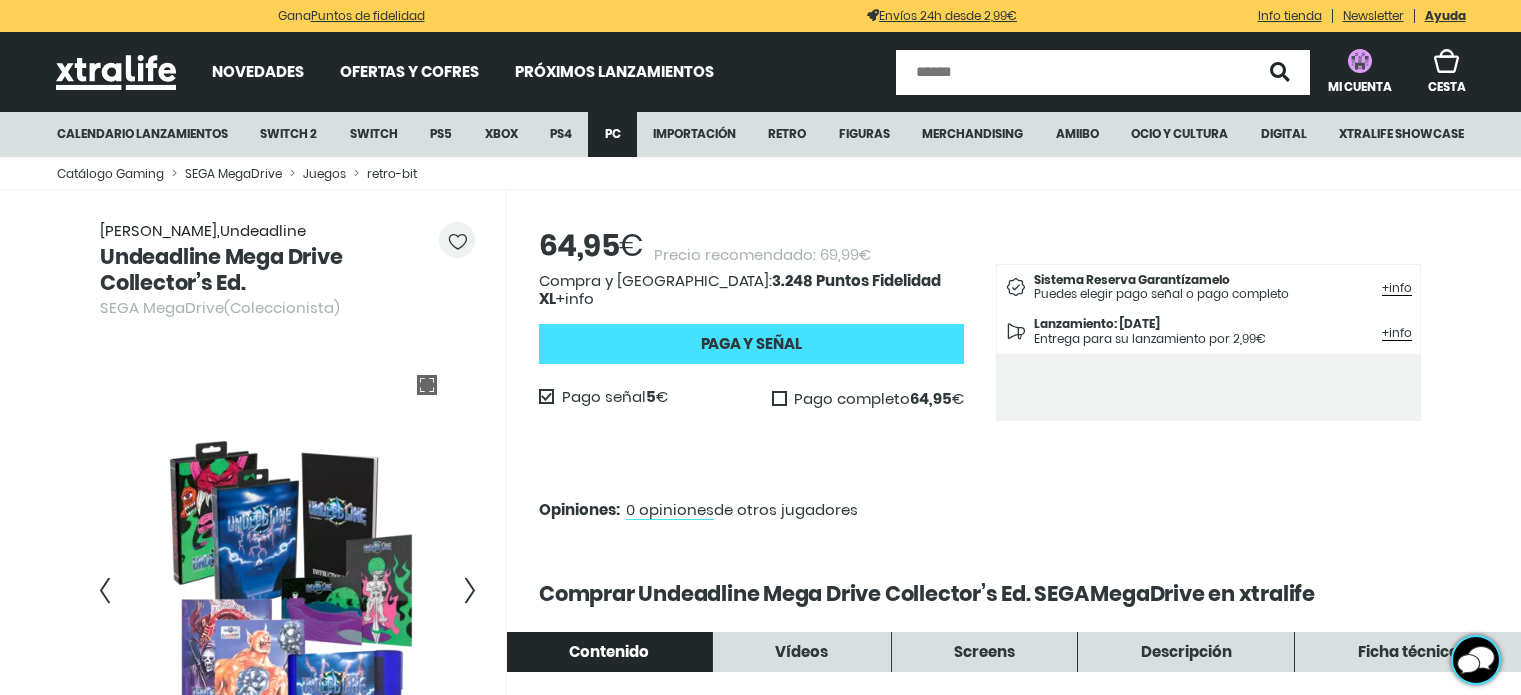 scroll, scrollTop: 0, scrollLeft: 0, axis: both 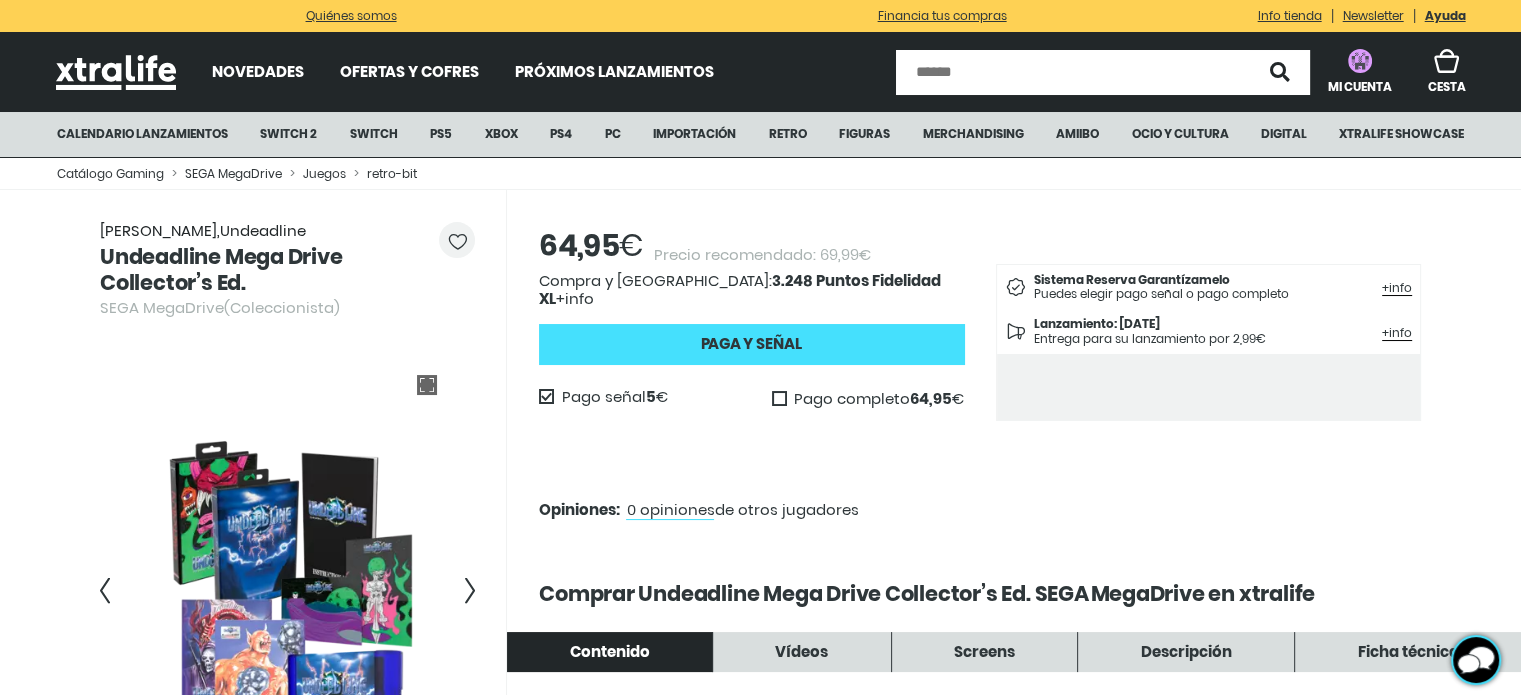 click at bounding box center (1073, 72) 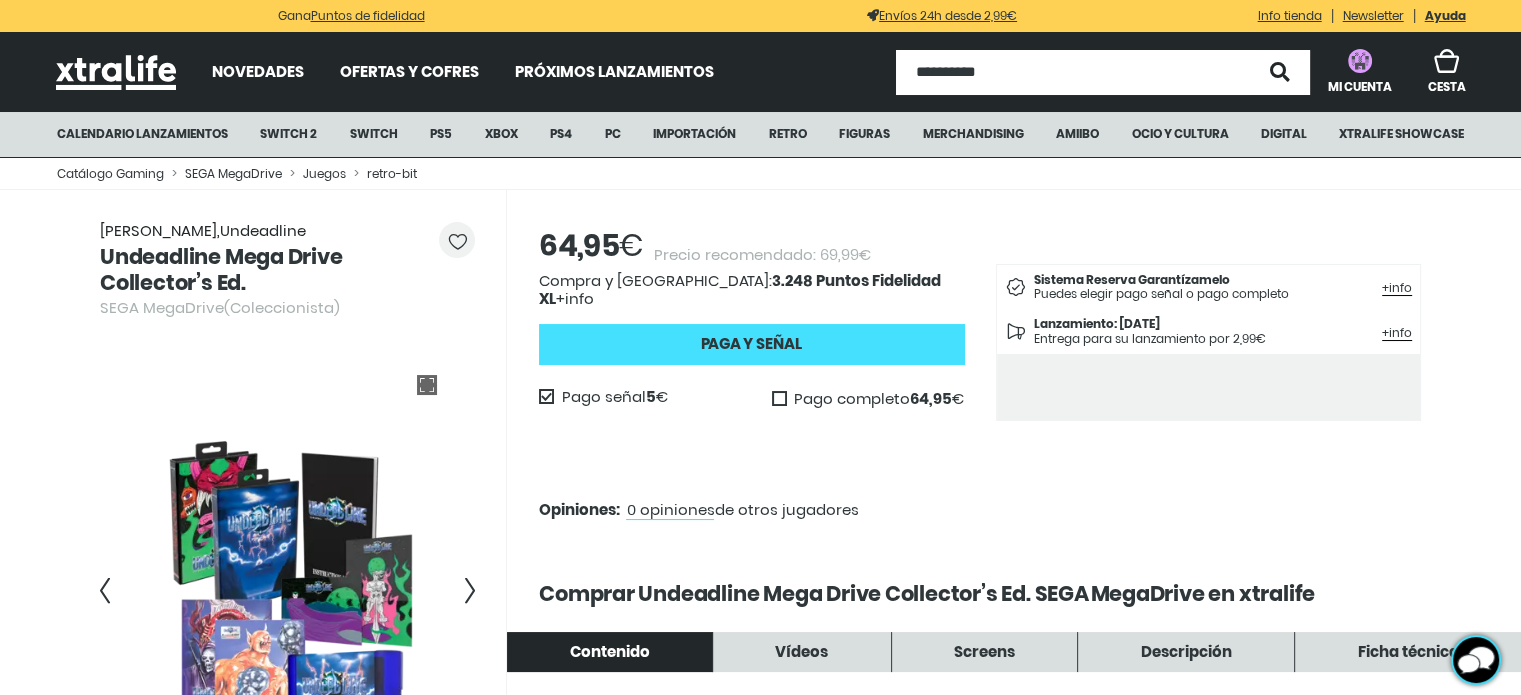 type on "**********" 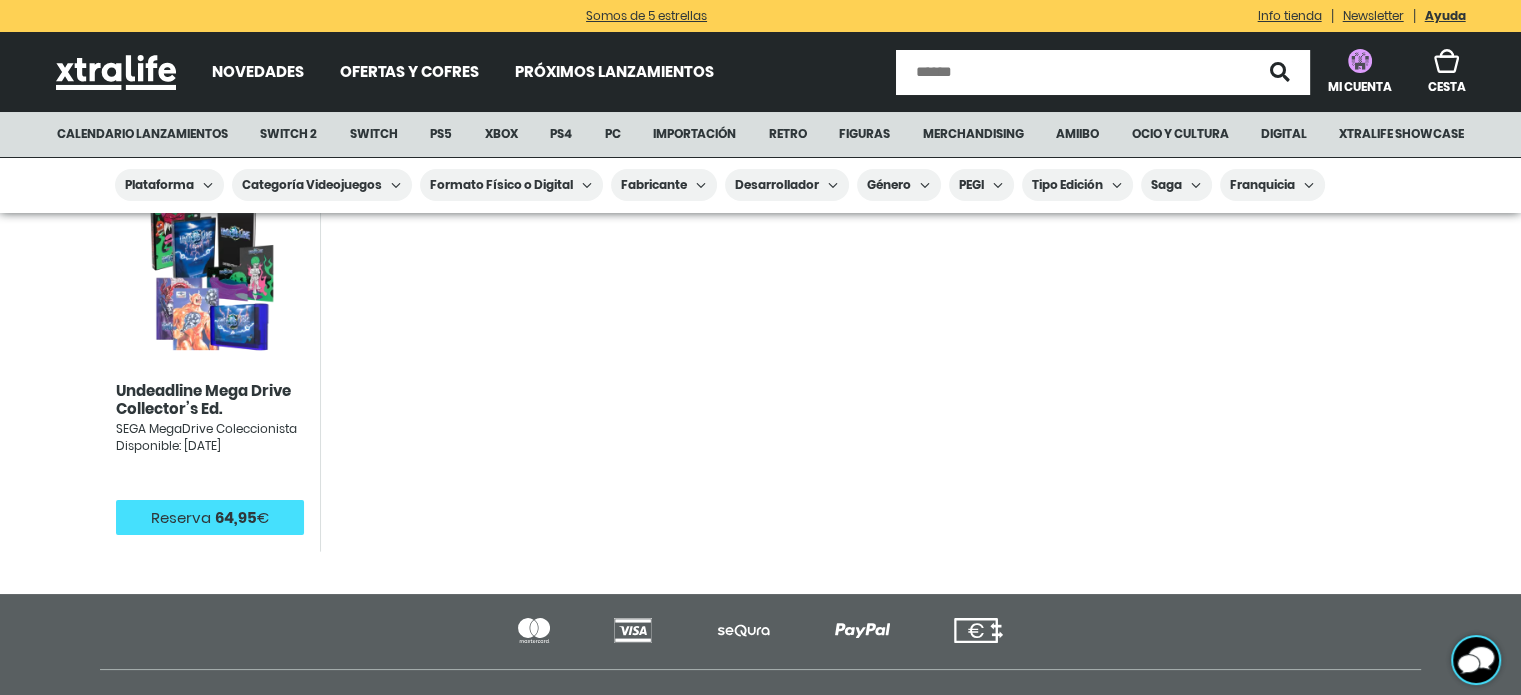 scroll, scrollTop: 0, scrollLeft: 0, axis: both 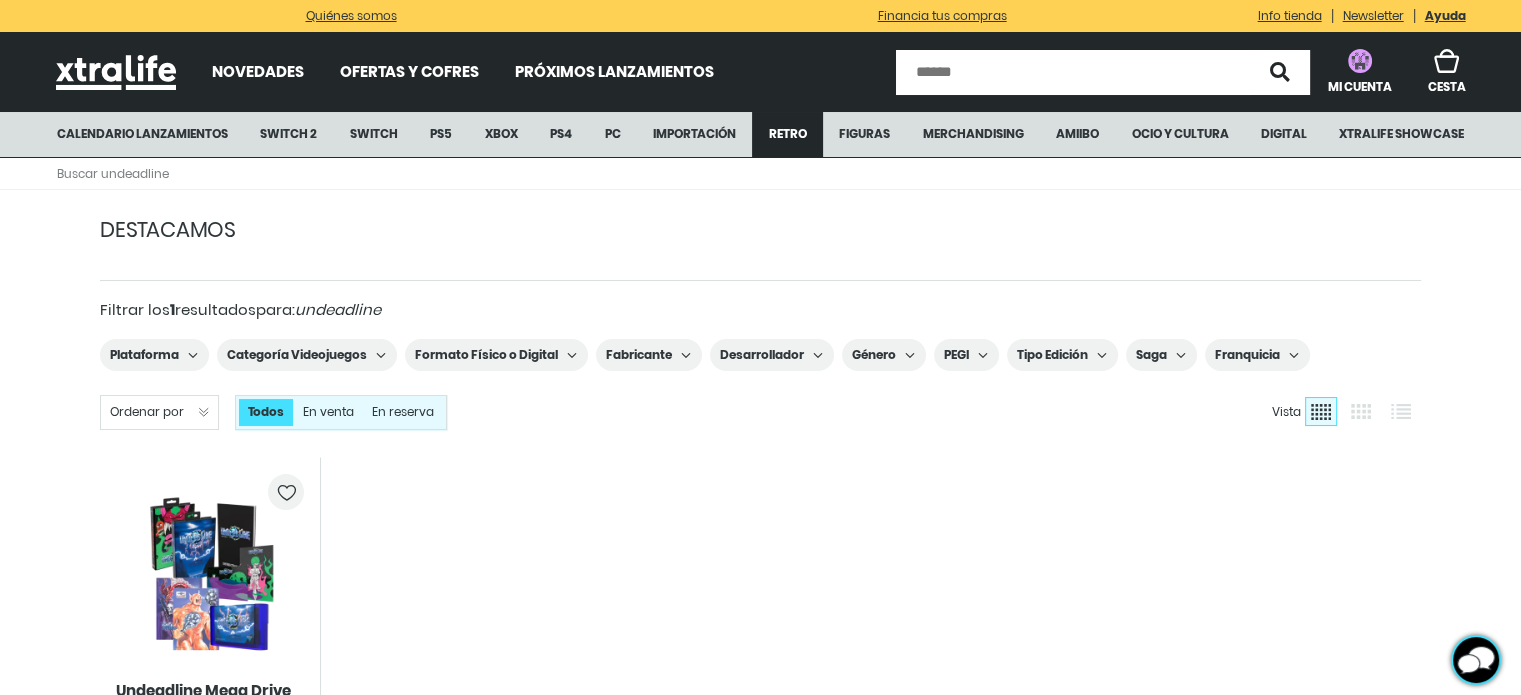 click on "Retro" at bounding box center (787, 134) 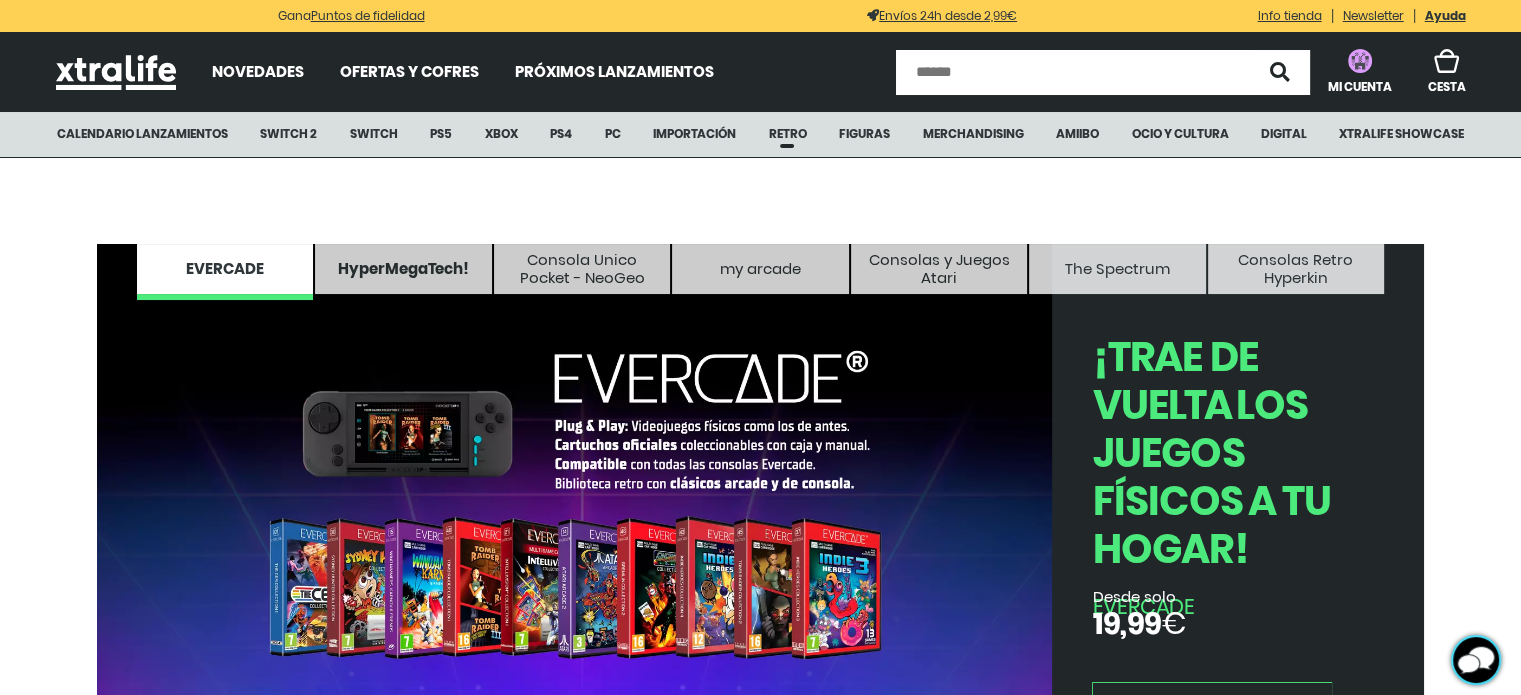 scroll, scrollTop: 200, scrollLeft: 0, axis: vertical 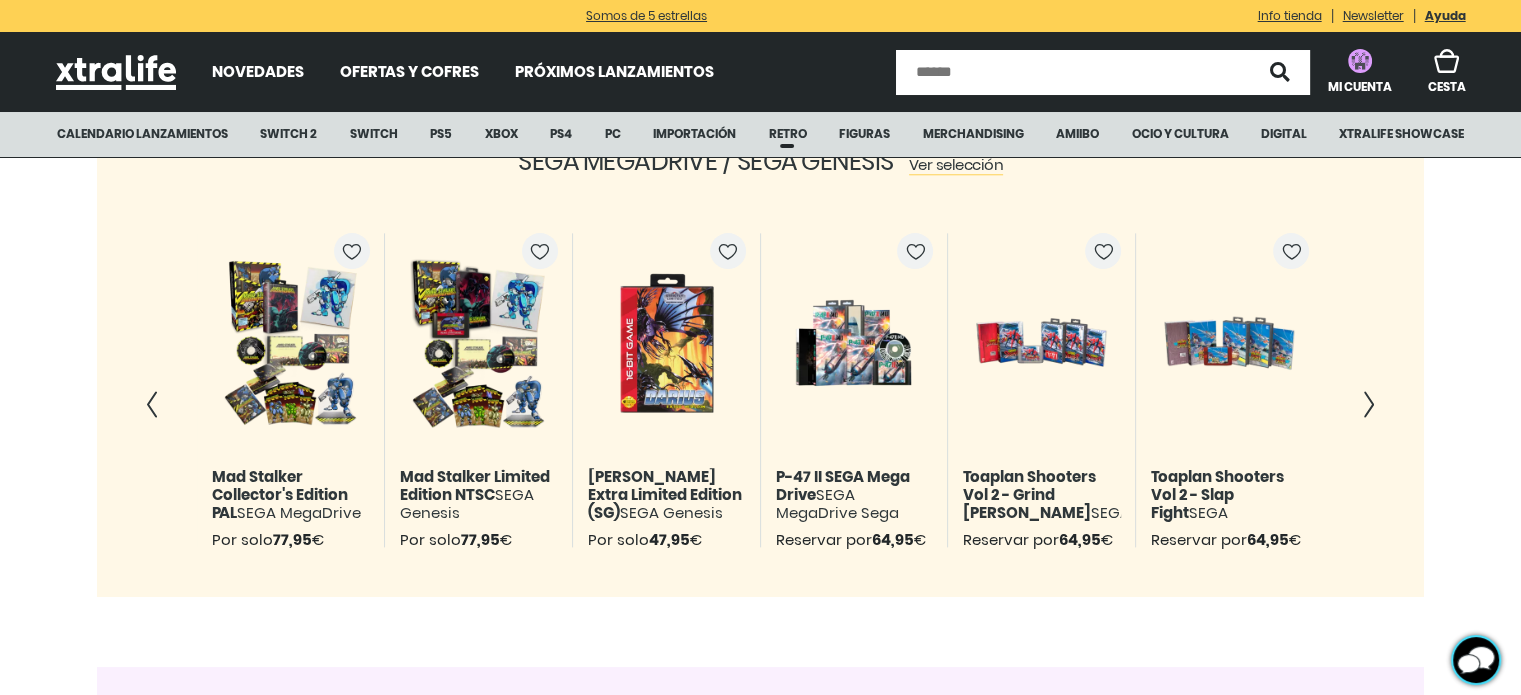 click 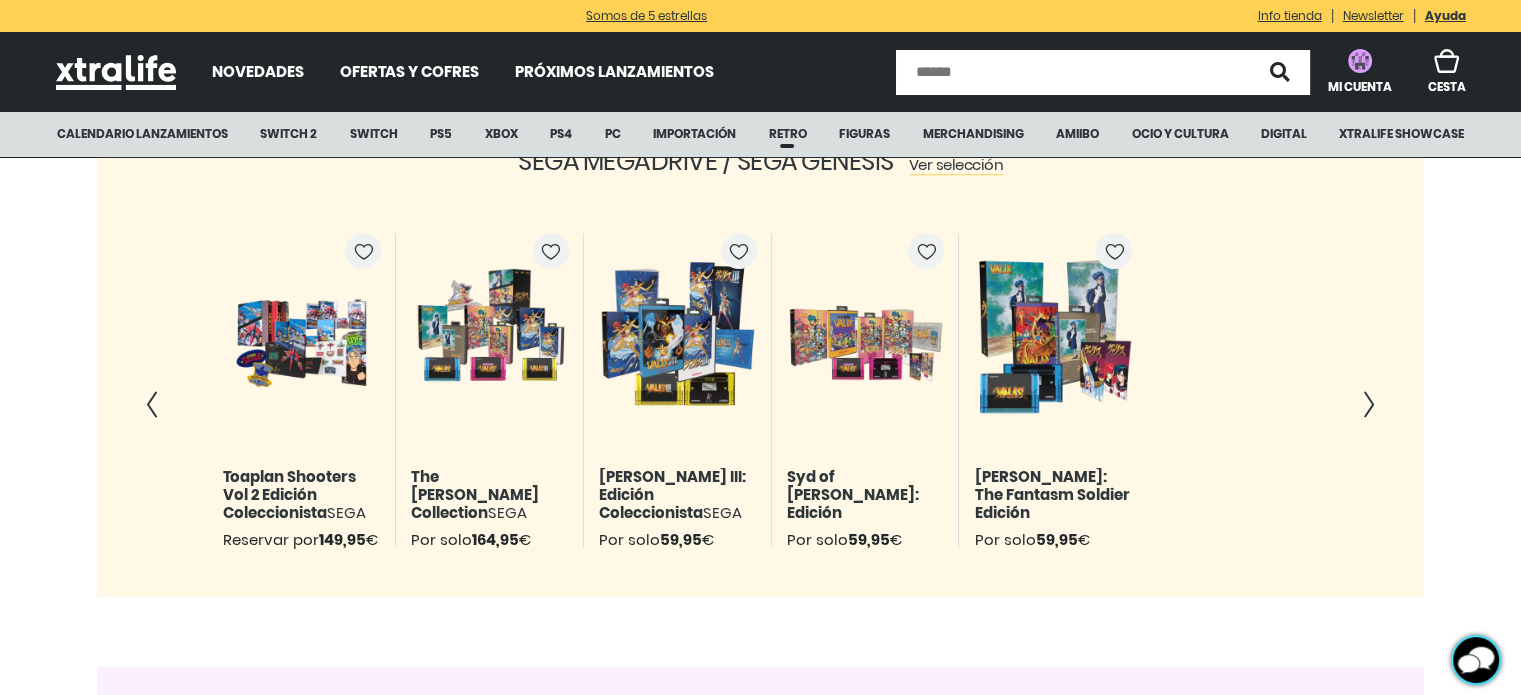 scroll, scrollTop: 0, scrollLeft: 1126, axis: horizontal 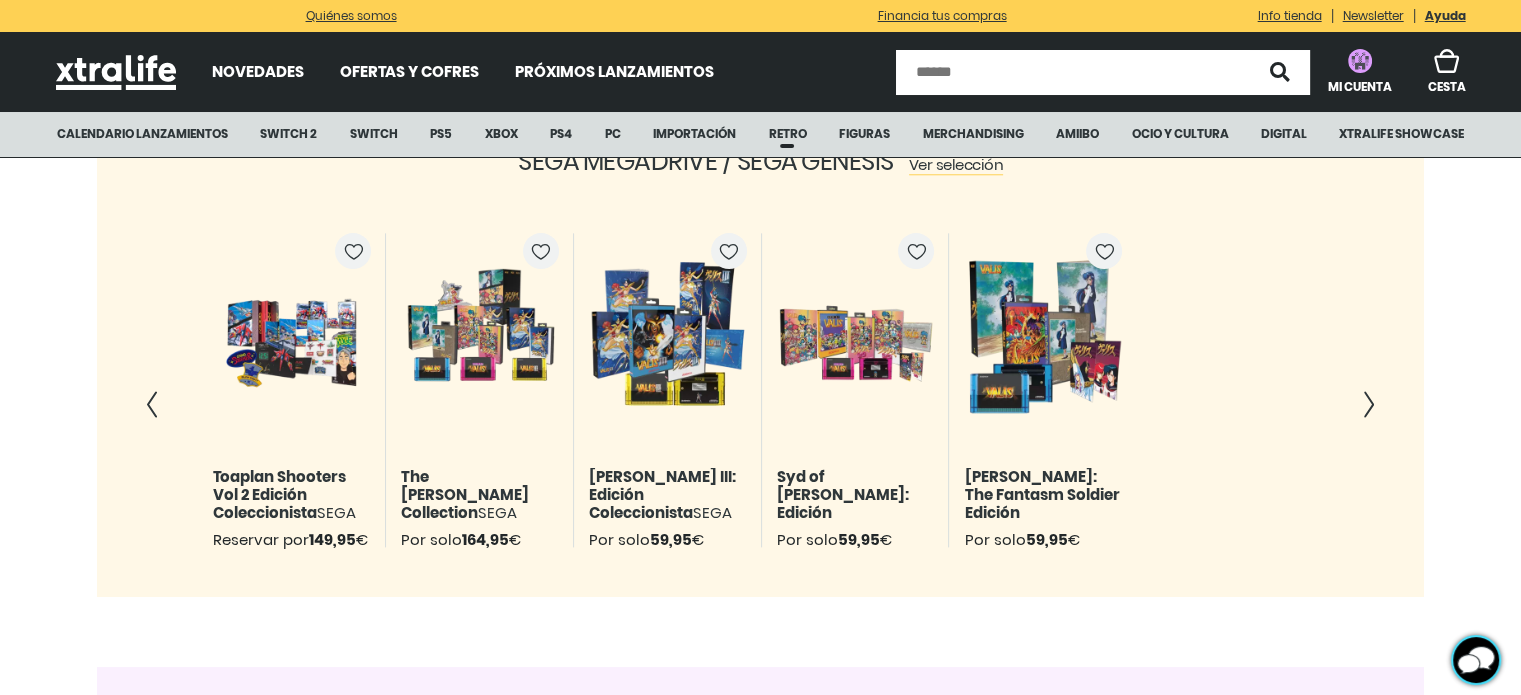 click 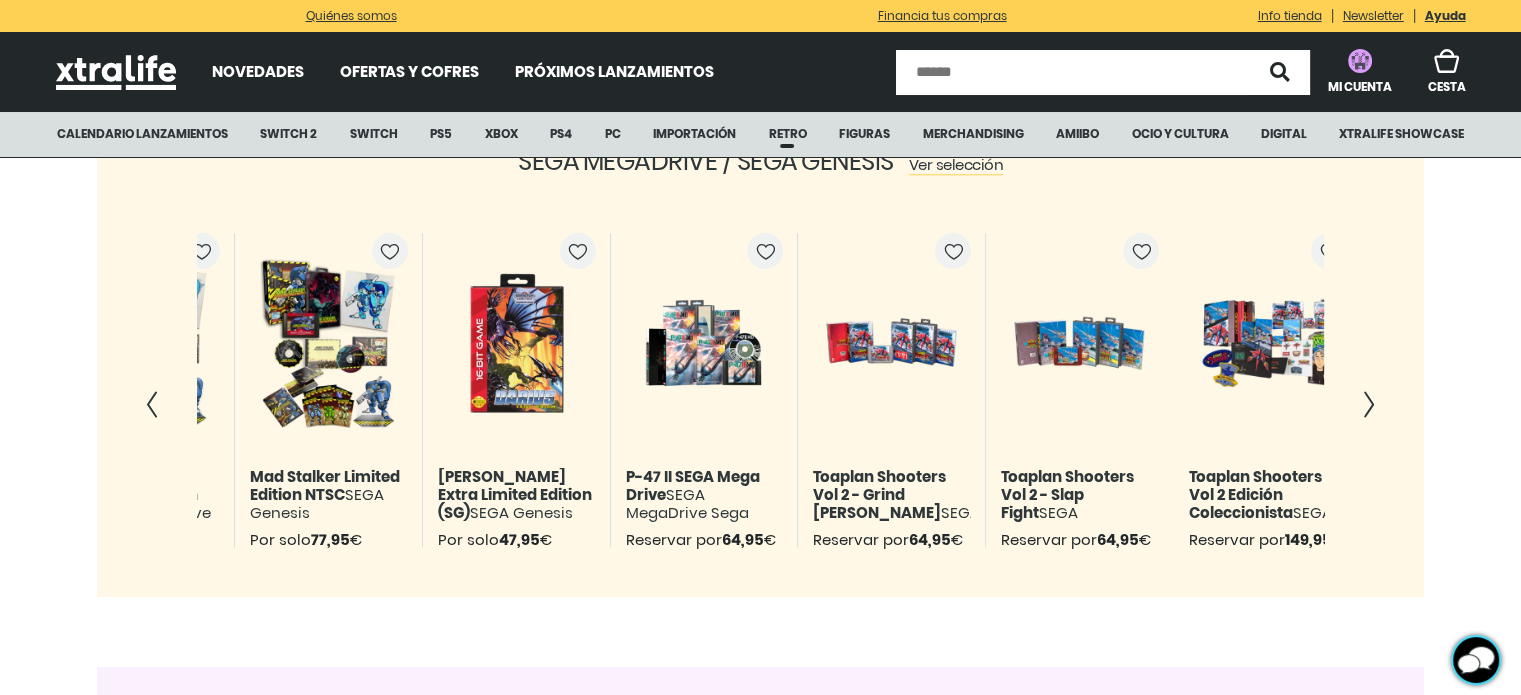 scroll, scrollTop: 0, scrollLeft: 0, axis: both 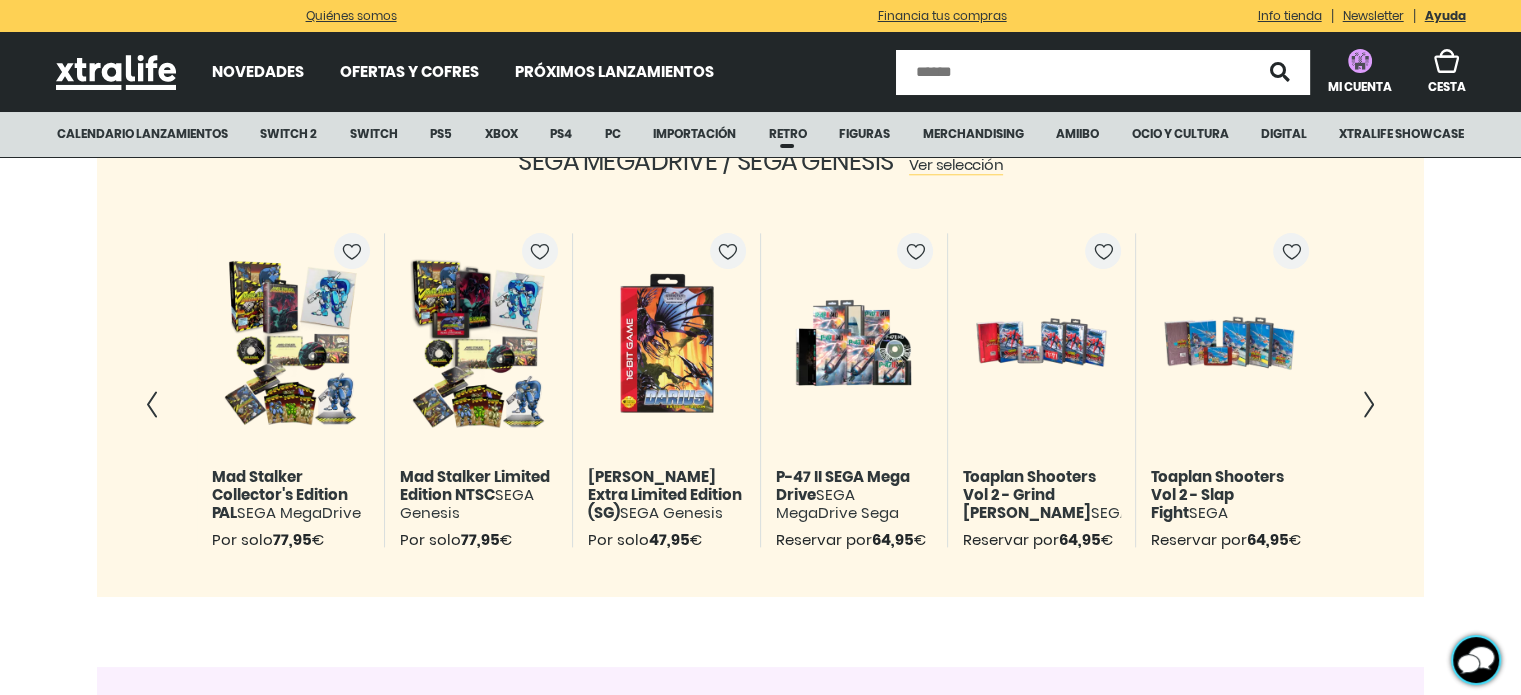 click 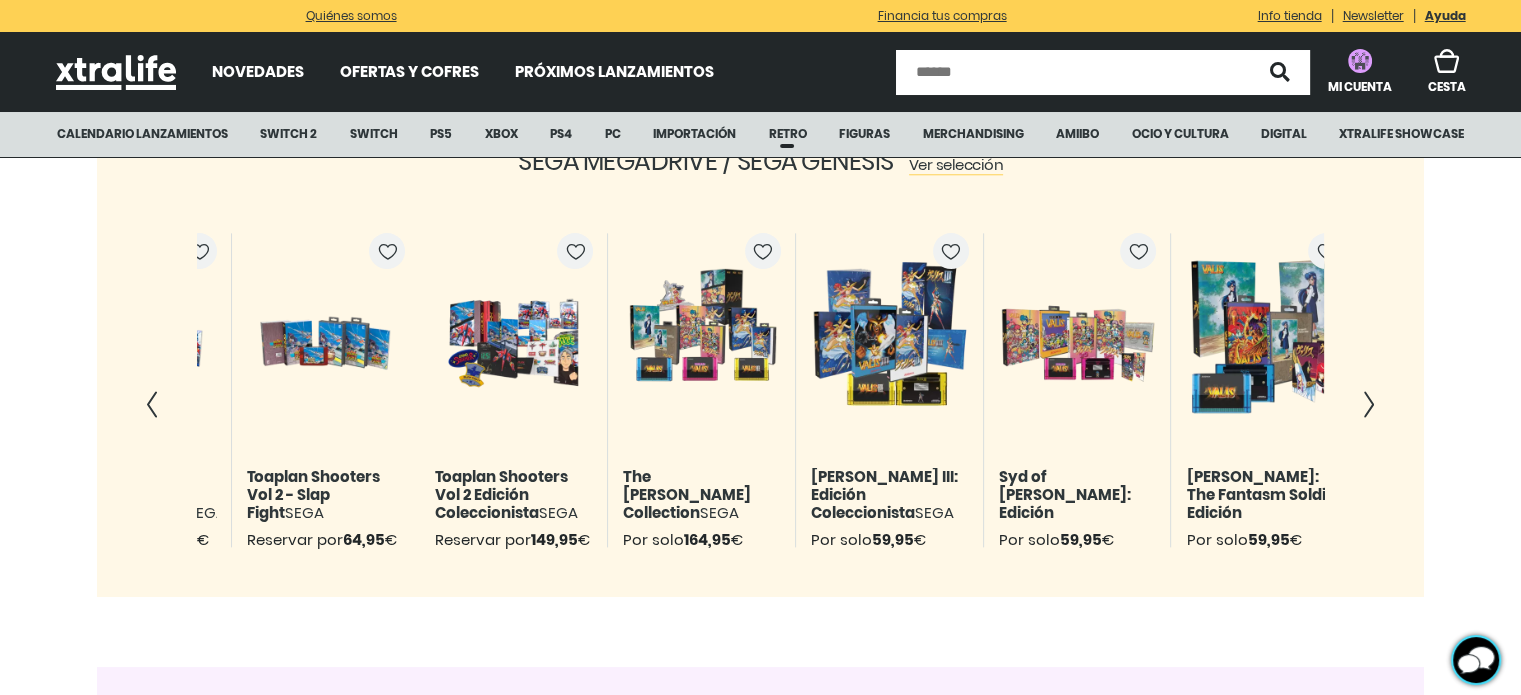 scroll, scrollTop: 0, scrollLeft: 1126, axis: horizontal 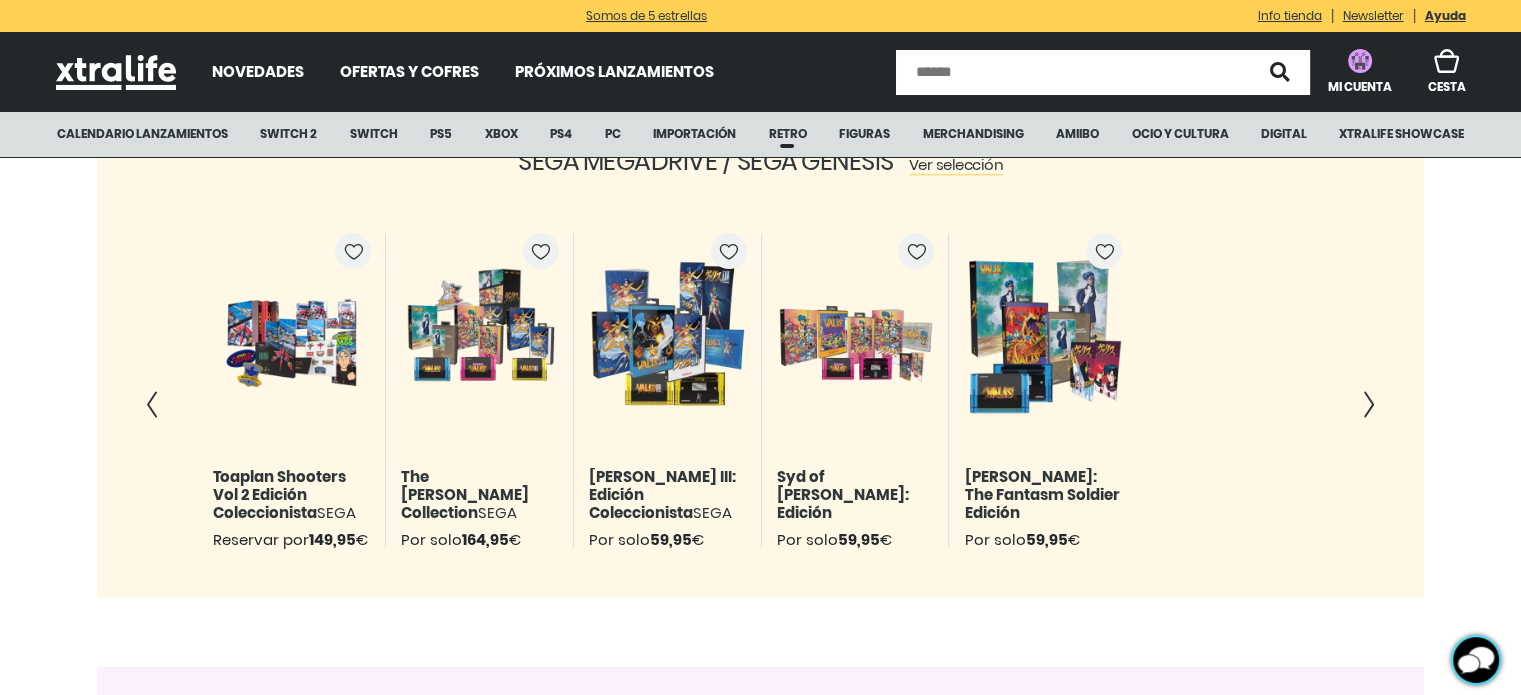 click on "SEGA MEGADRIVE / SEGA GENESIS  Ver selección 77,95 € Añadir [PERSON_NAME] Ver detalles  Mad Stalker Collector's Edition PAL  SEGA MegaDrive Por solo  77,95 € 77,95 € Añadir [PERSON_NAME] Ver detalles  Mad Stalker Limited Edition NTSC  SEGA Genesis Por solo  77,95 € 47,95 € Añadir [PERSON_NAME] Ver detalles  [PERSON_NAME] Extra Limited Edition (SG)  SEGA Genesis Limitada - EEUU Por solo  47,95 € Reserva  64,95 € Reservar ahora Ver detalles Disponible:  [DATE]   P-47 II SEGA Mega Drive  SEGA MegaDrive Sega Reservar por  64,95 € Reserva  64,95 € Reservar ahora Ver detalles Disponible:  [DATE]   Toaplan Shooters Vol 2 - Grind [PERSON_NAME]  SEGA MegaDrive Reservar por  64,95 € Reserva  64,95 € Reservar ahora Ver detalles Disponible:  [DATE]   Toaplan Shooters Vol 2 - Slap Fight  SEGA MegaDrive Reservar por  64,95 € Reserva  149,95 € Reservar ahora Ver detalles Disponible:  [DATE]   Toaplan Shooters Vol 2 Edición Coleccionista  SEGA MegaDrive Reservar por  149,95 € 164,95 € Añadir [PERSON_NAME]" 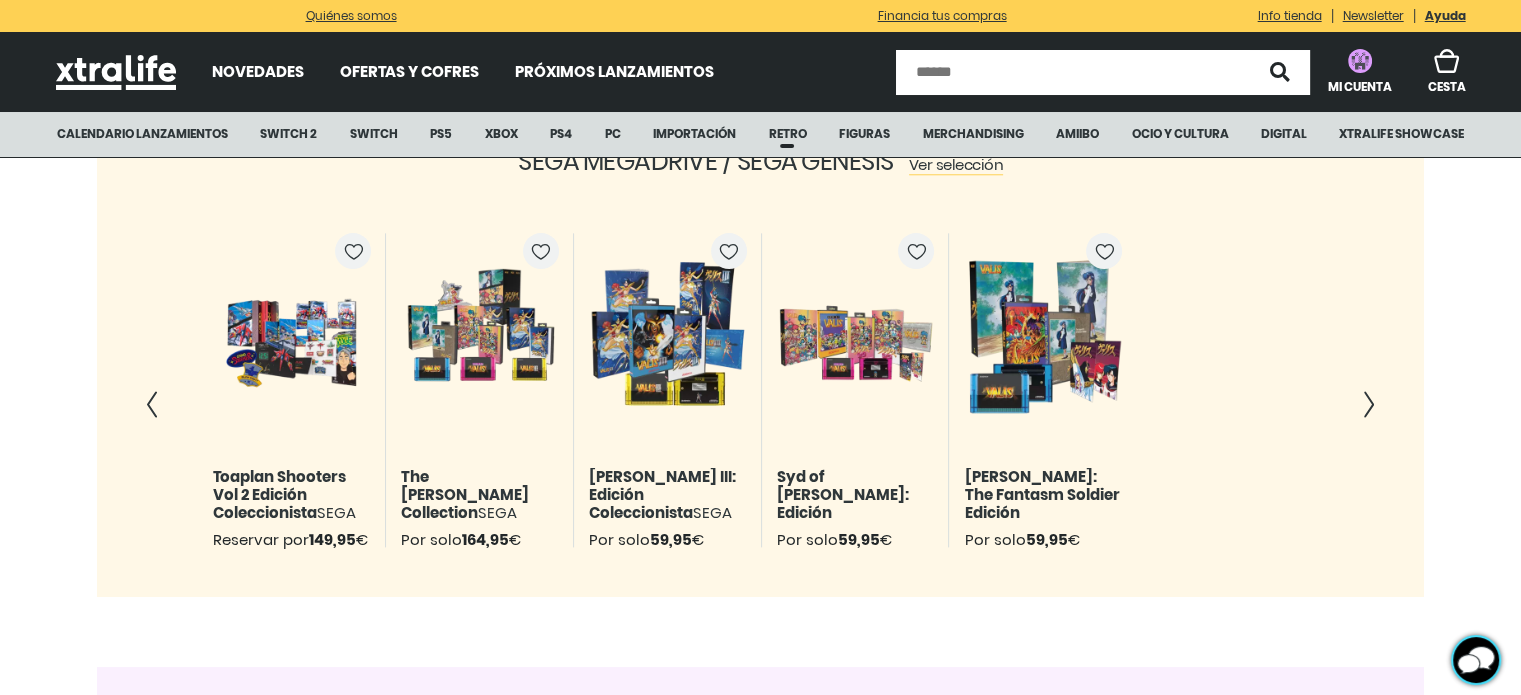 click 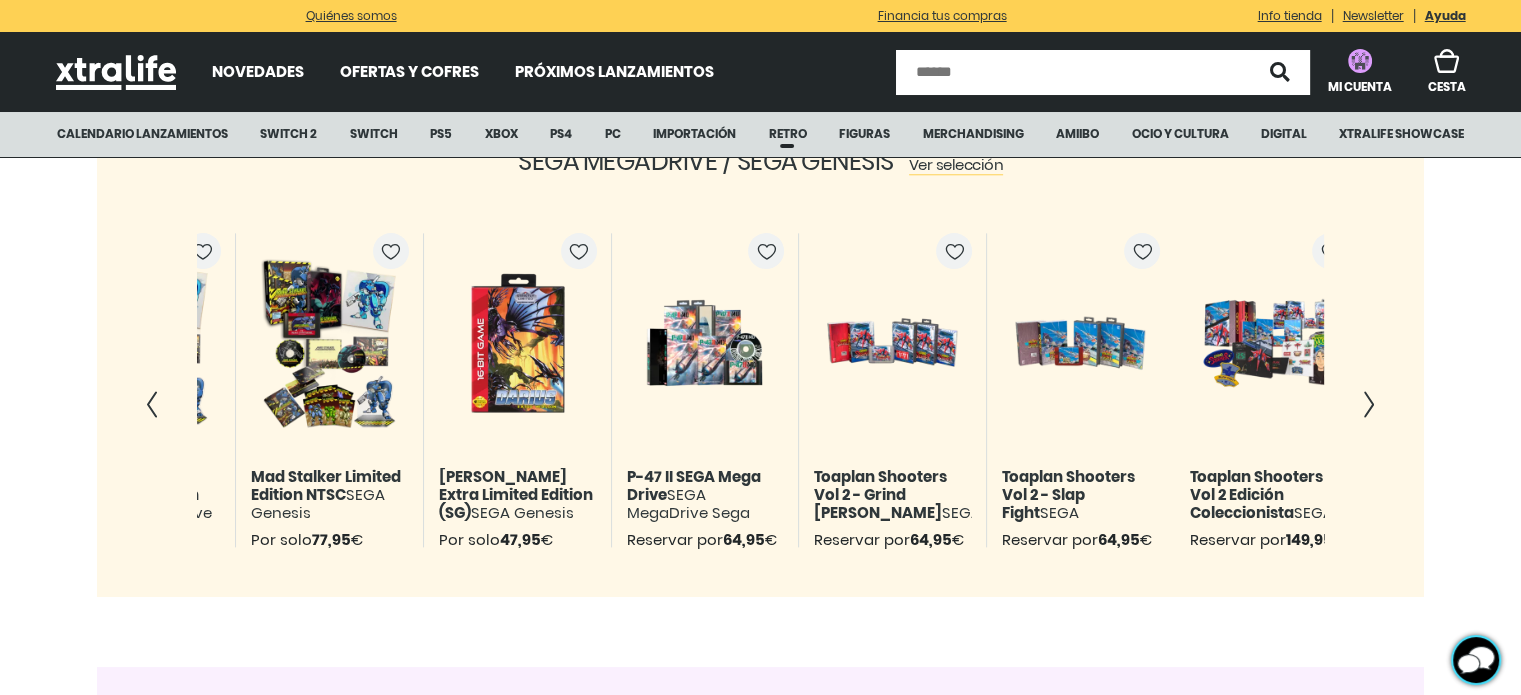 scroll, scrollTop: 0, scrollLeft: 0, axis: both 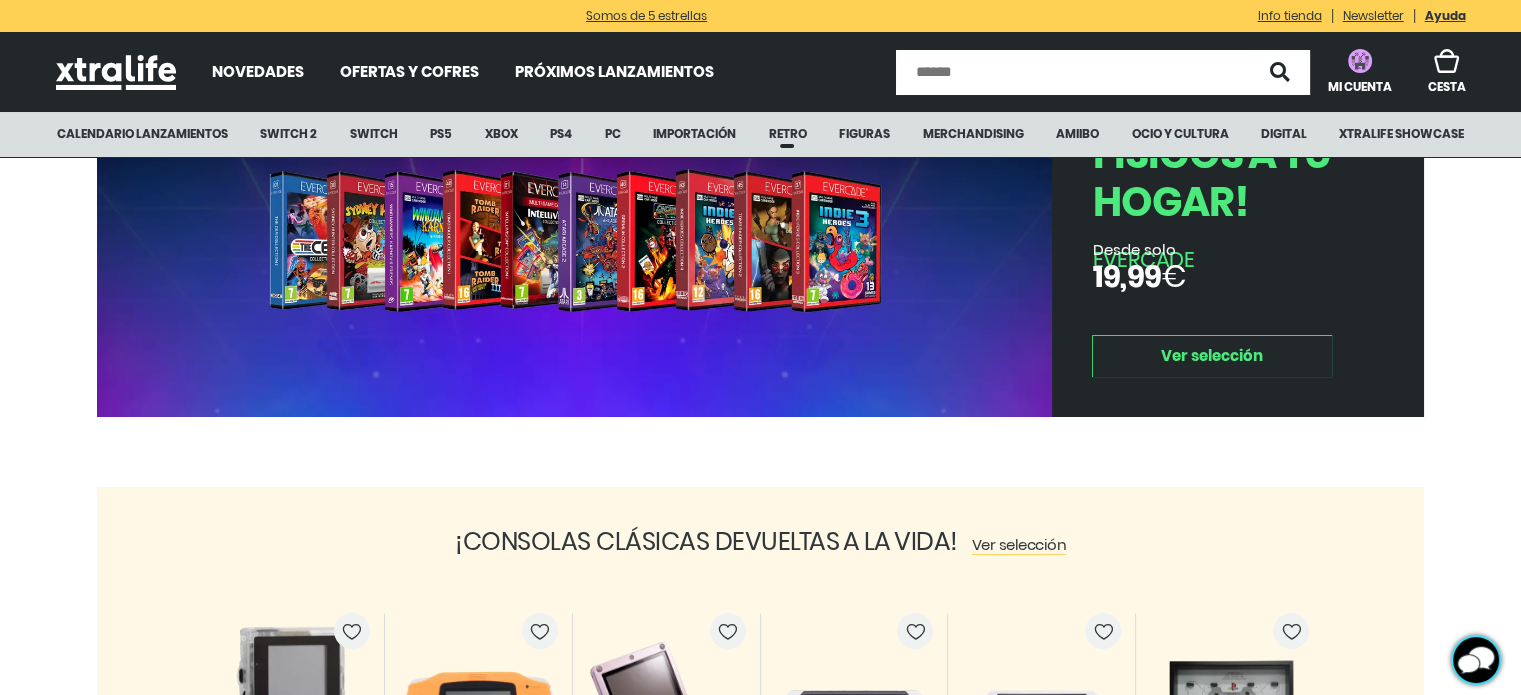 click at bounding box center [1073, 72] 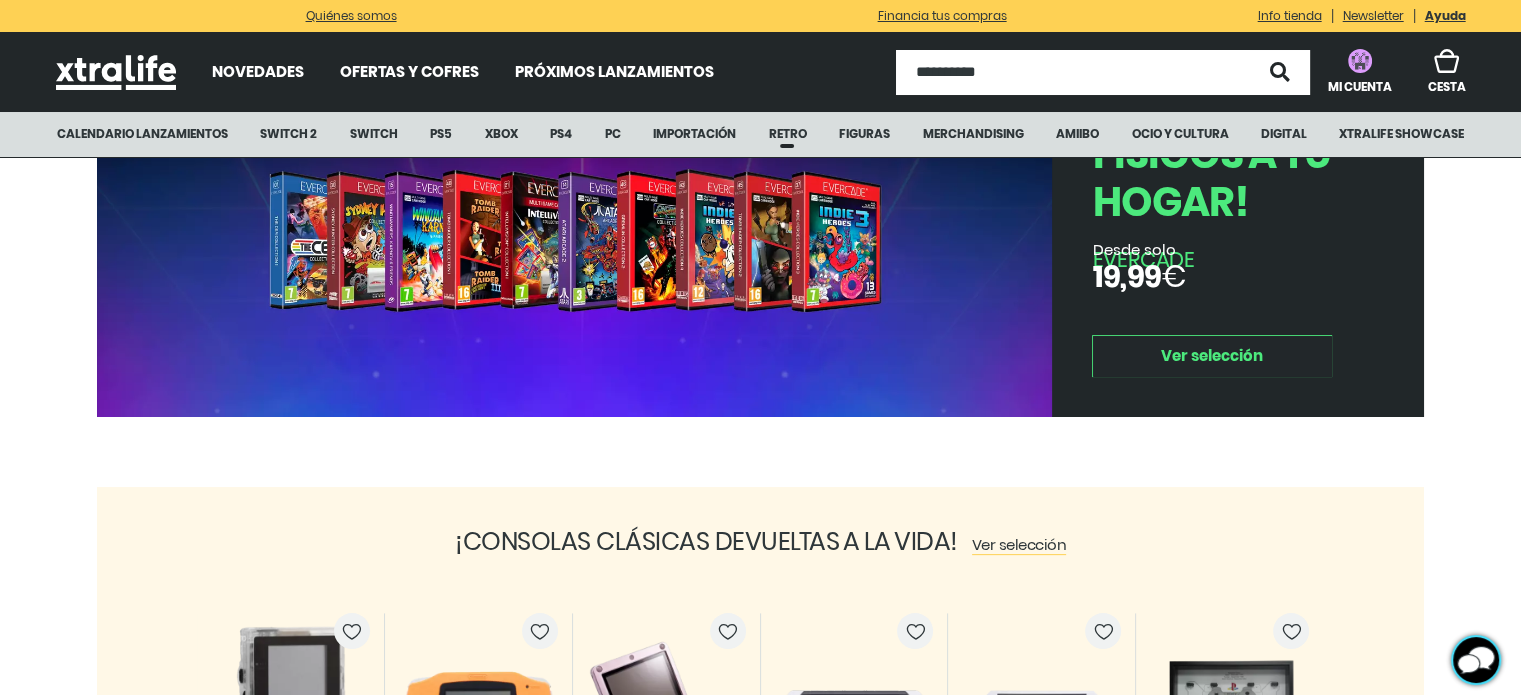 type on "**********" 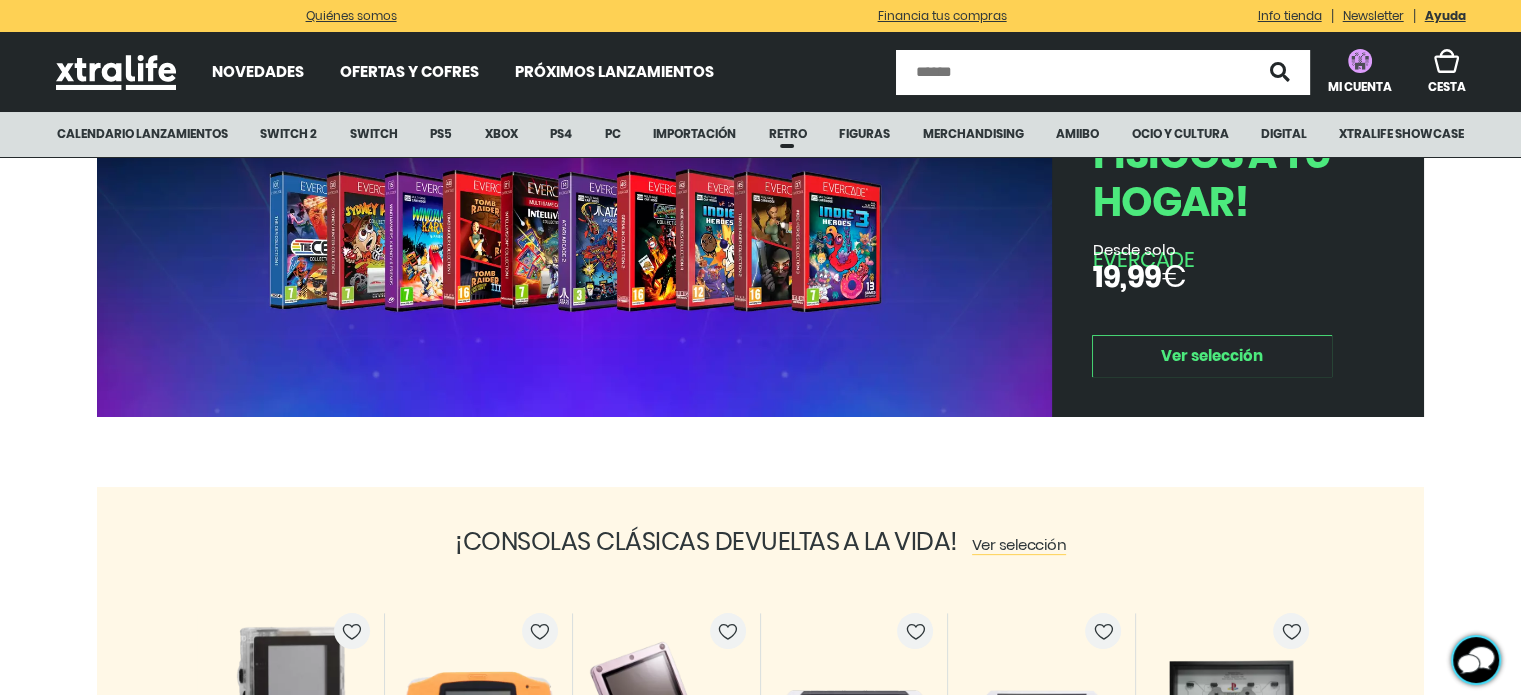 scroll, scrollTop: 0, scrollLeft: 0, axis: both 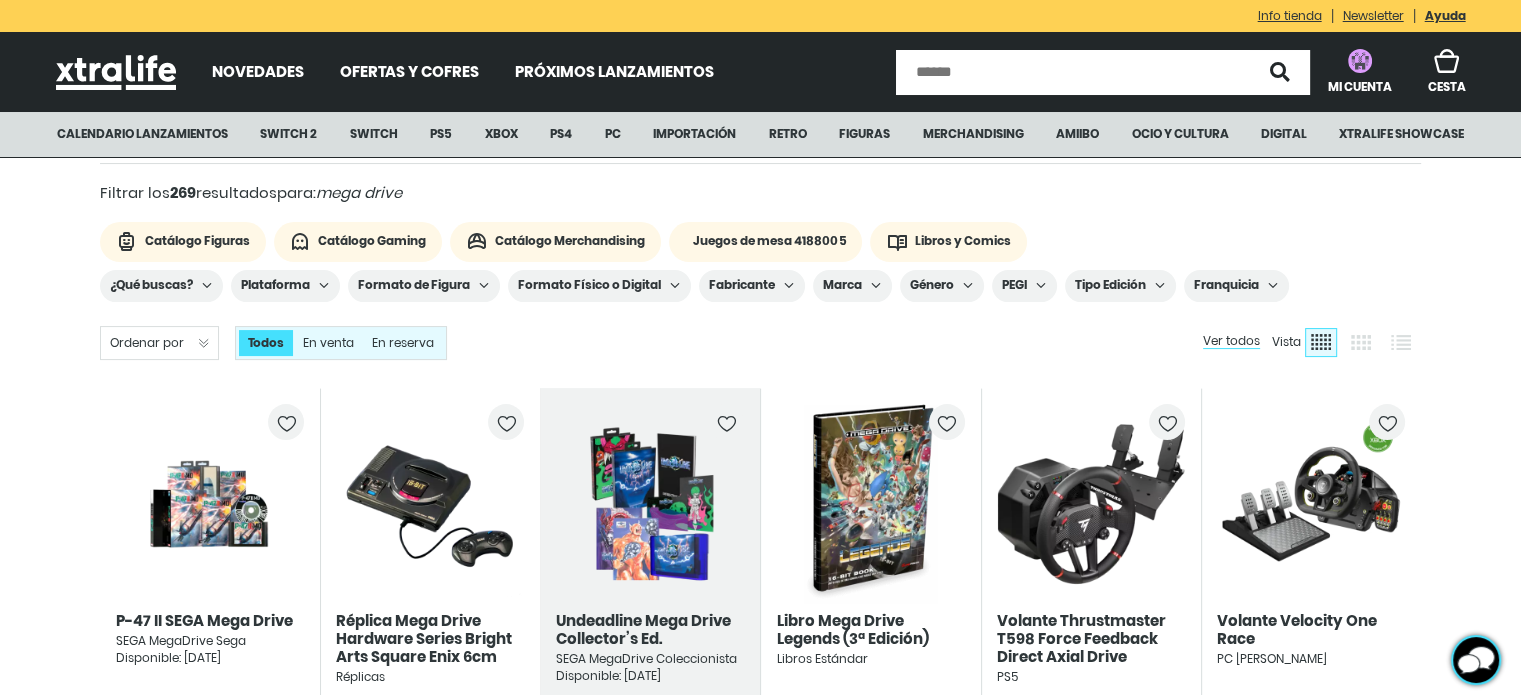click 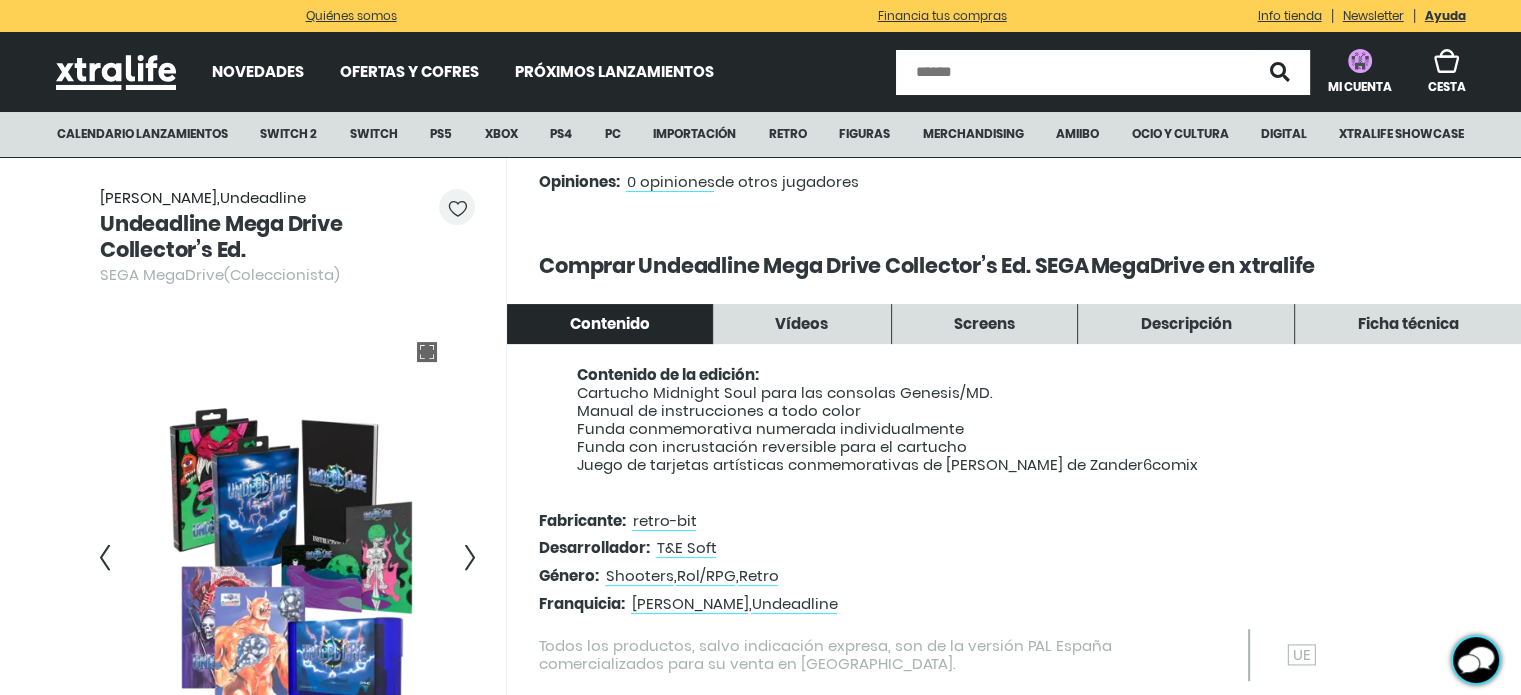 scroll, scrollTop: 400, scrollLeft: 0, axis: vertical 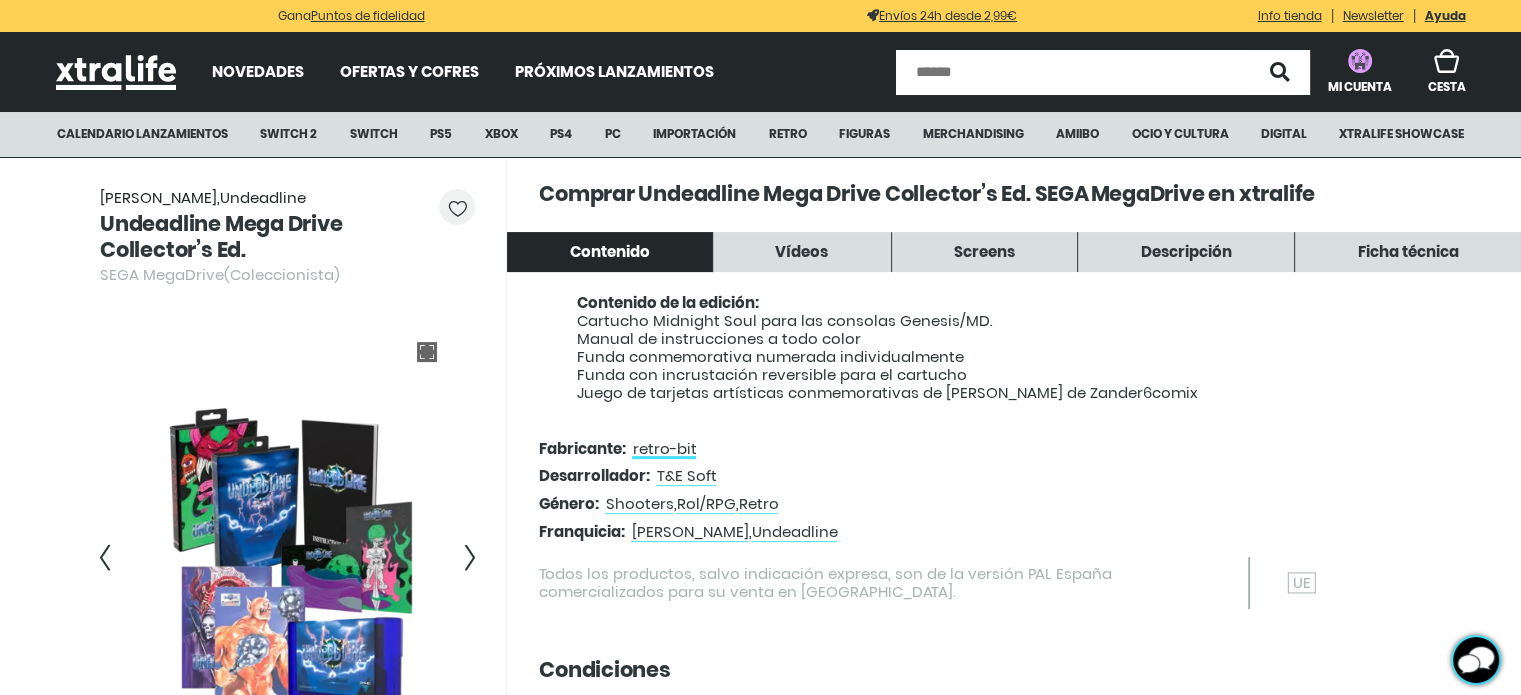 click on "retro-bit" 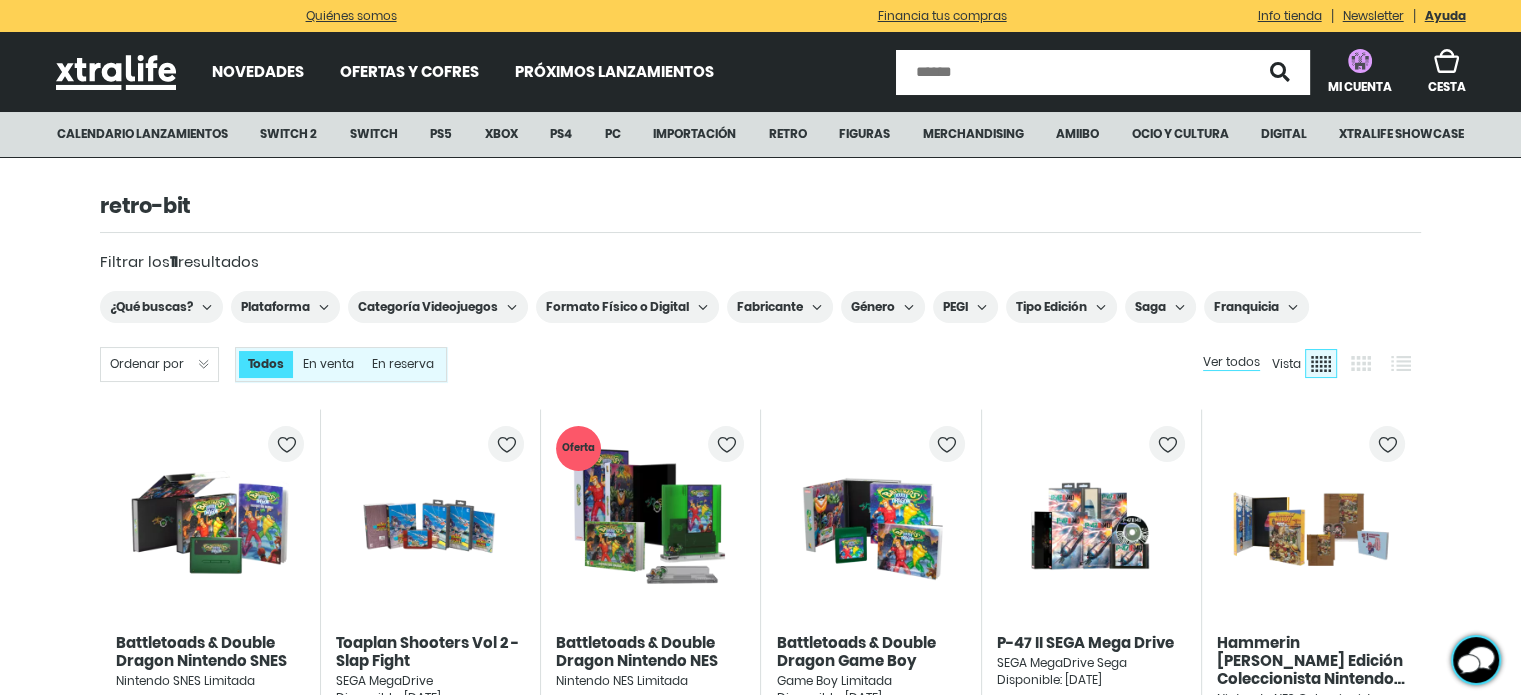 scroll, scrollTop: 0, scrollLeft: 0, axis: both 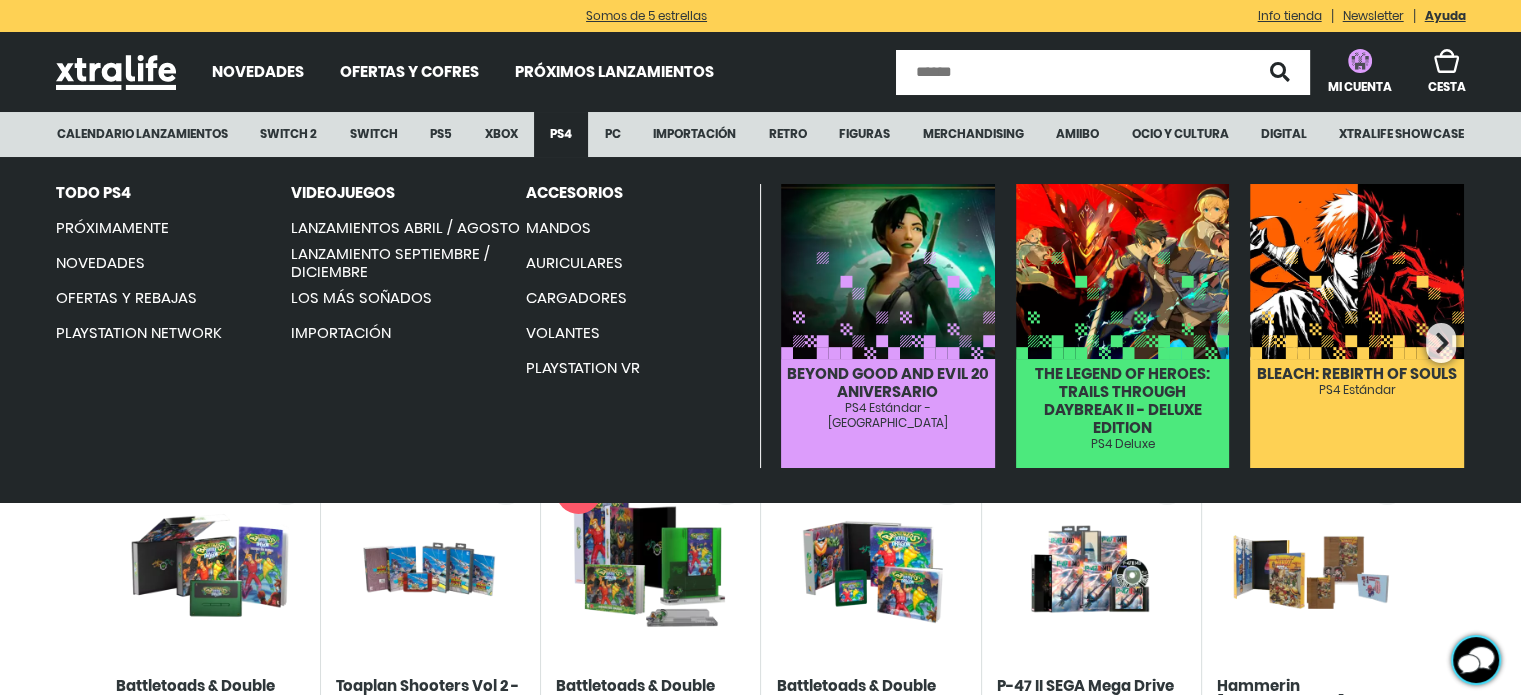 click on "PS4" at bounding box center (561, 134) 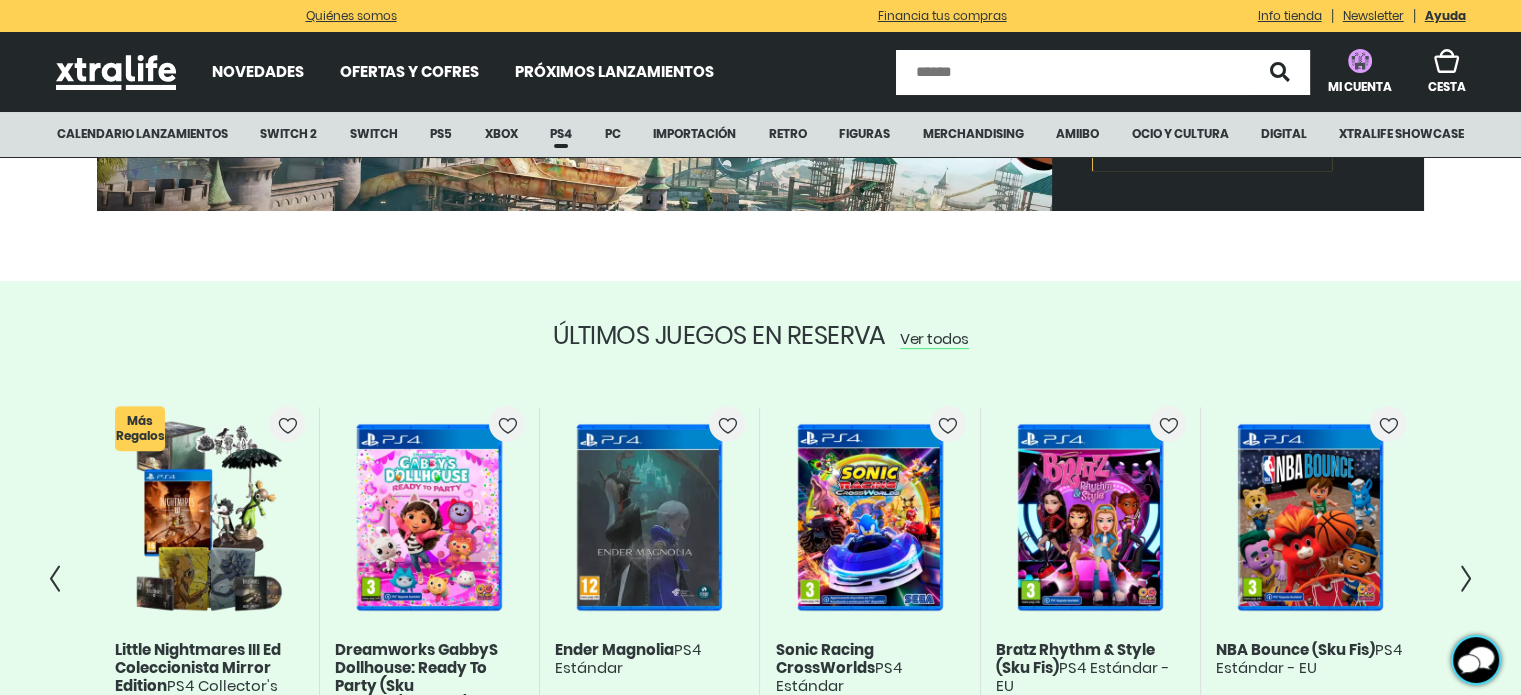 scroll, scrollTop: 800, scrollLeft: 0, axis: vertical 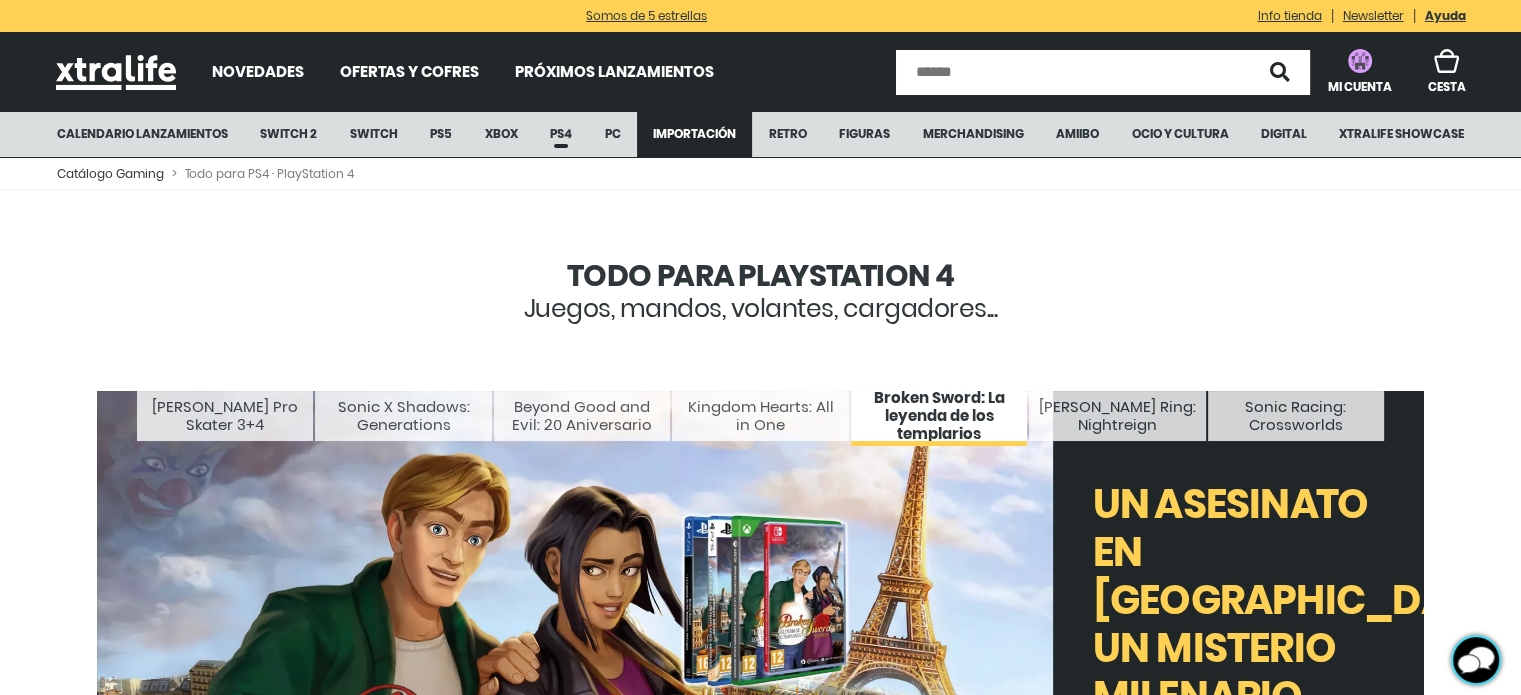 click on "Importación" at bounding box center (694, 134) 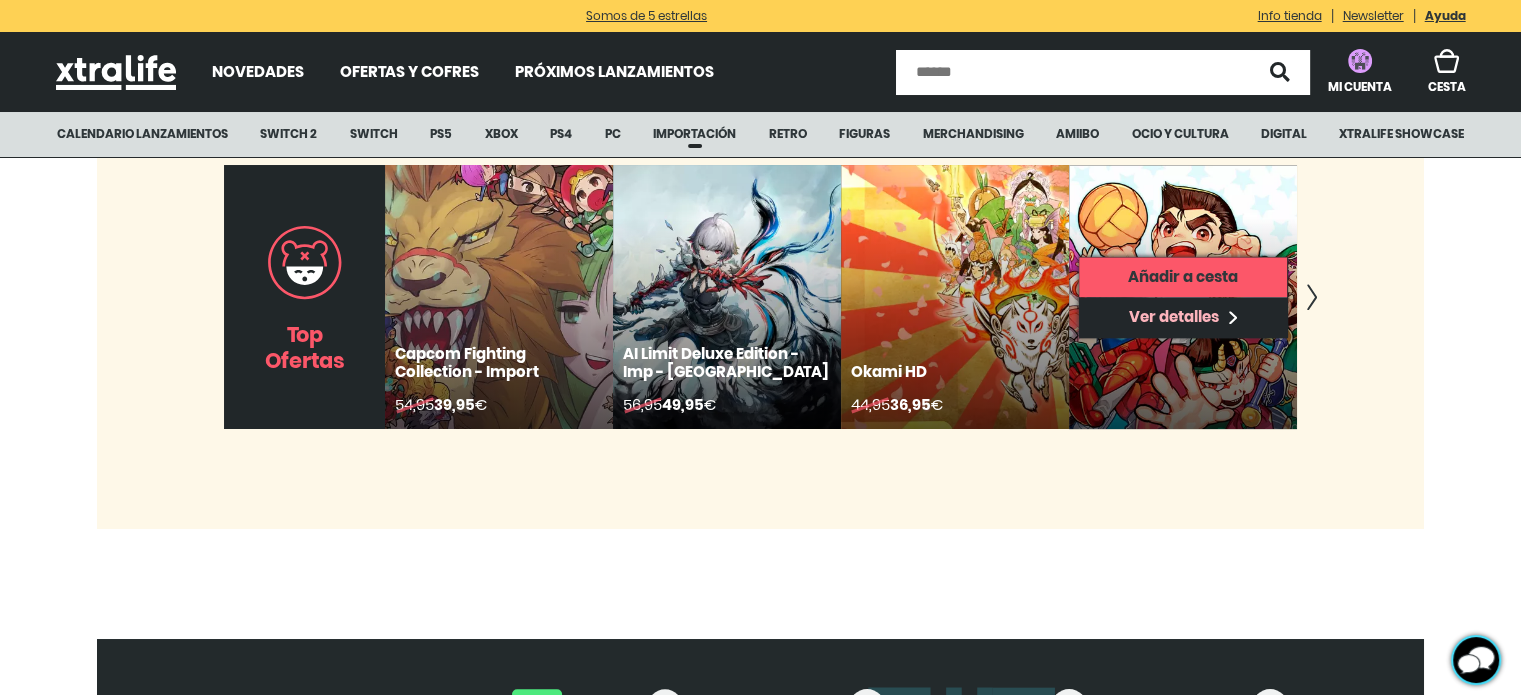 click 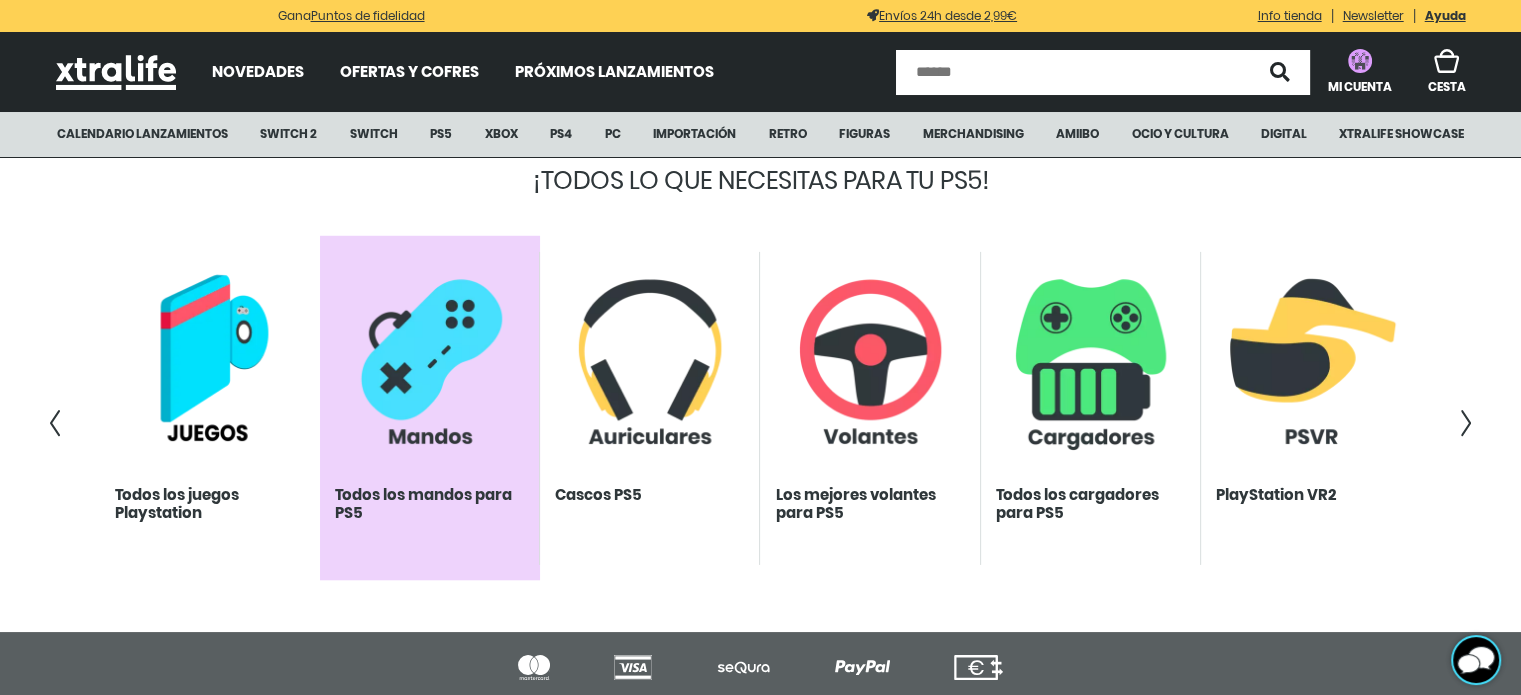 click 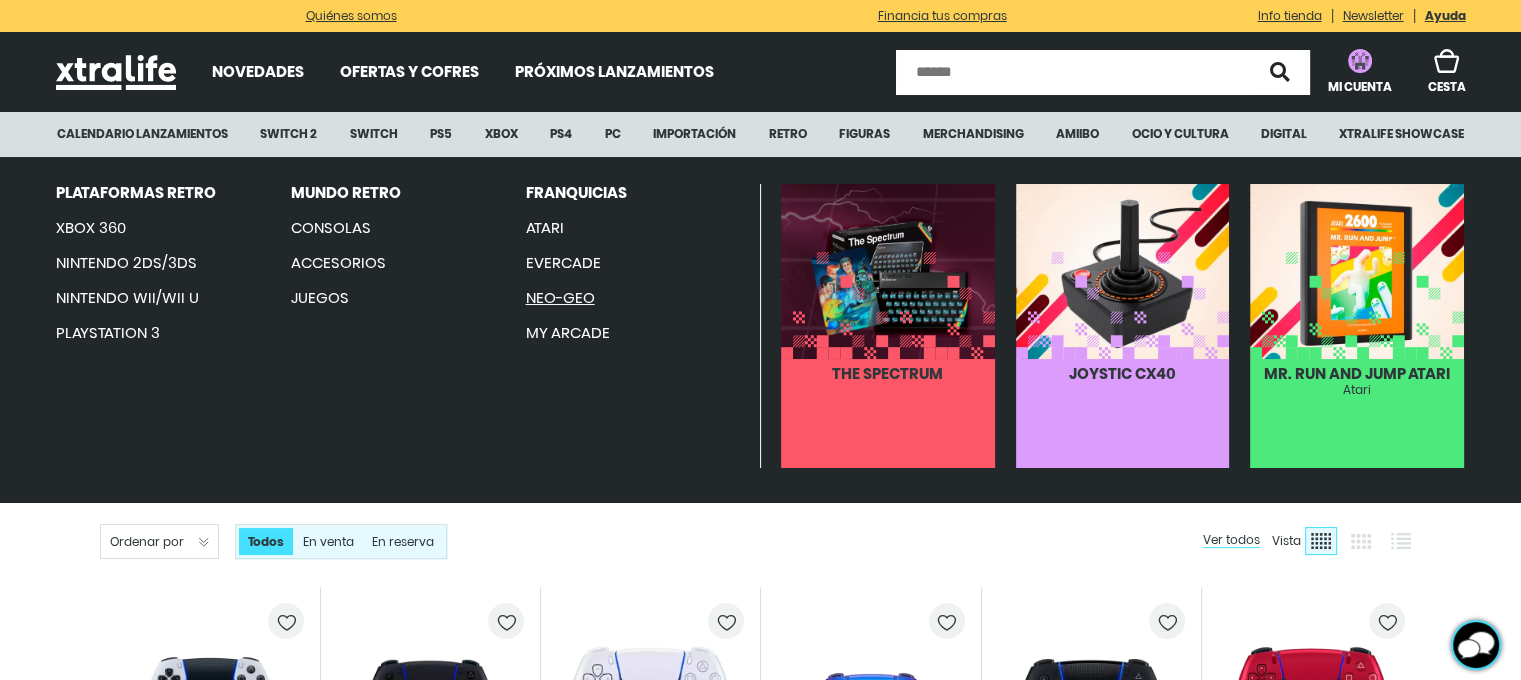 click on "Neo-Geo" at bounding box center (559, 298) 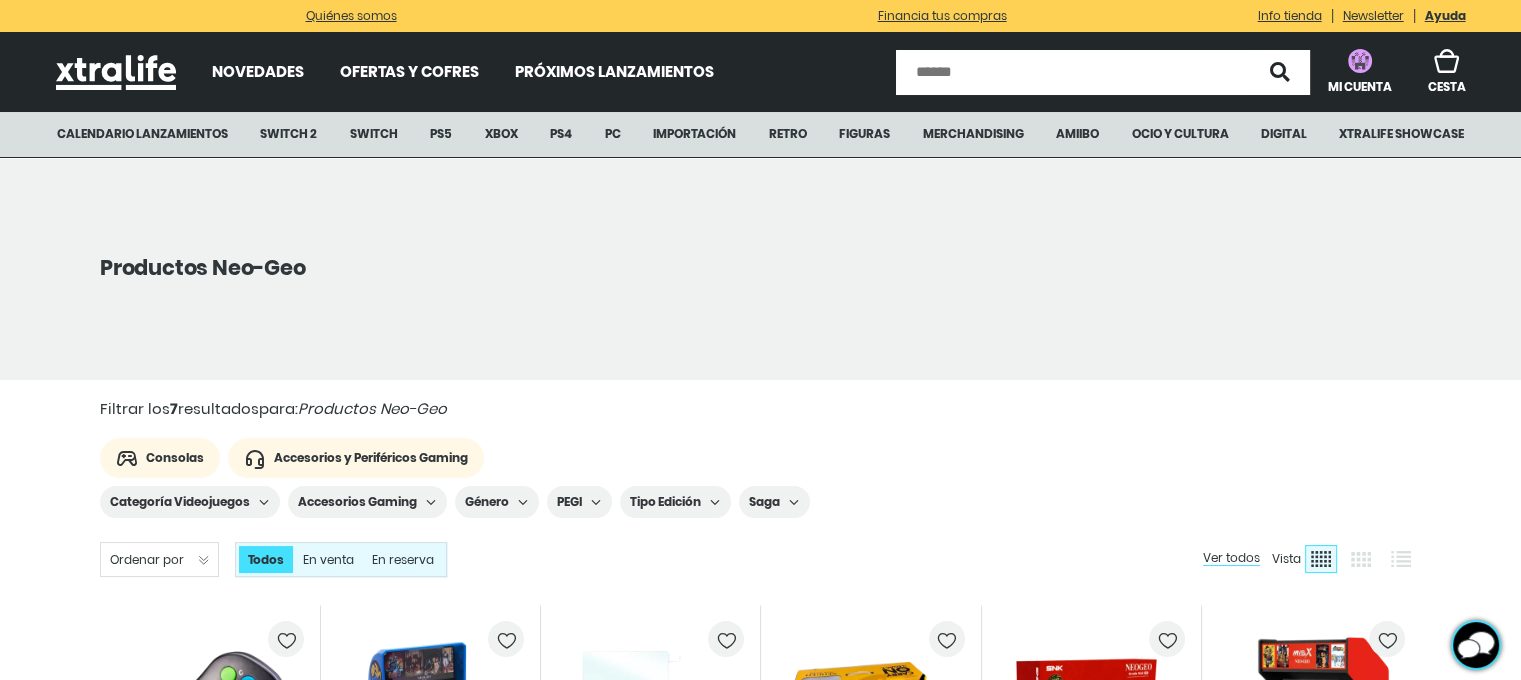 scroll, scrollTop: 0, scrollLeft: 0, axis: both 